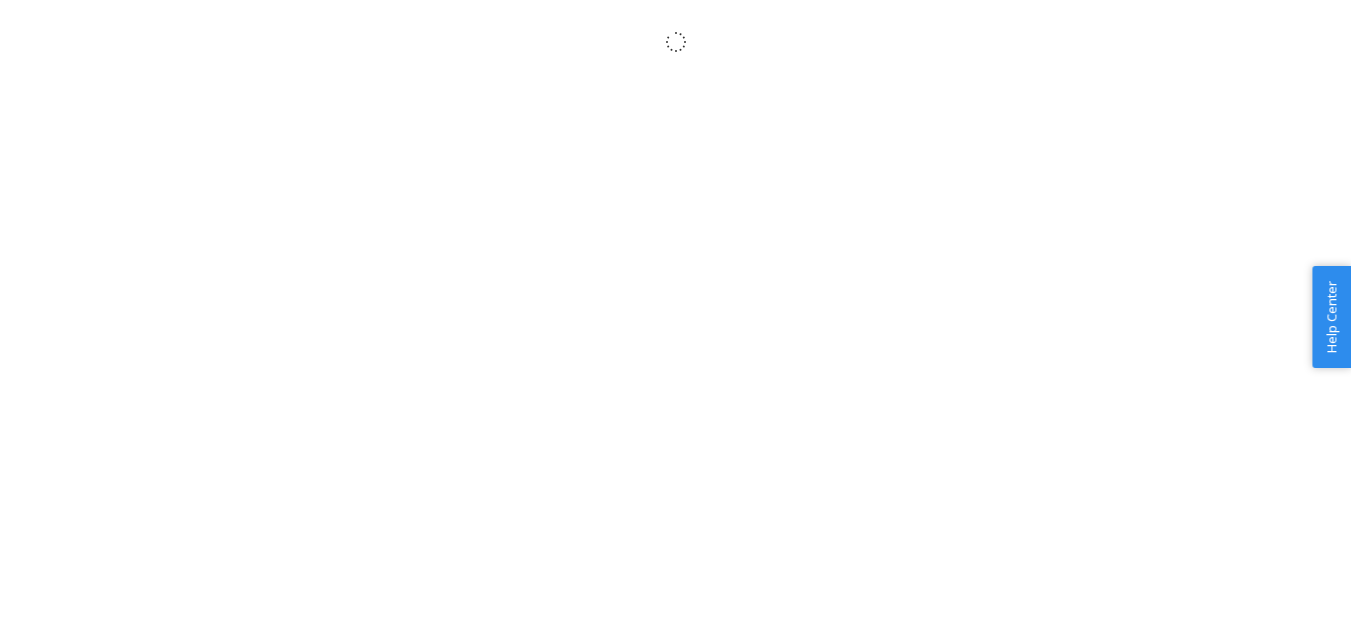 scroll, scrollTop: 0, scrollLeft: 0, axis: both 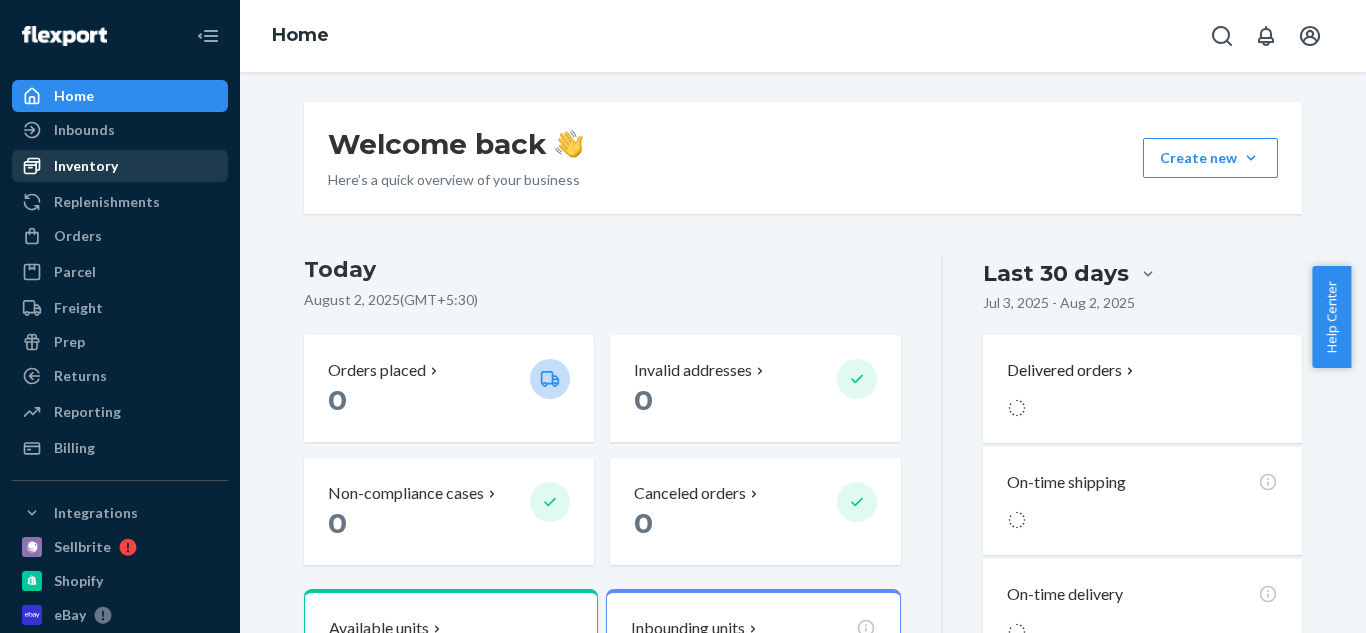 click on "Inventory" at bounding box center [86, 166] 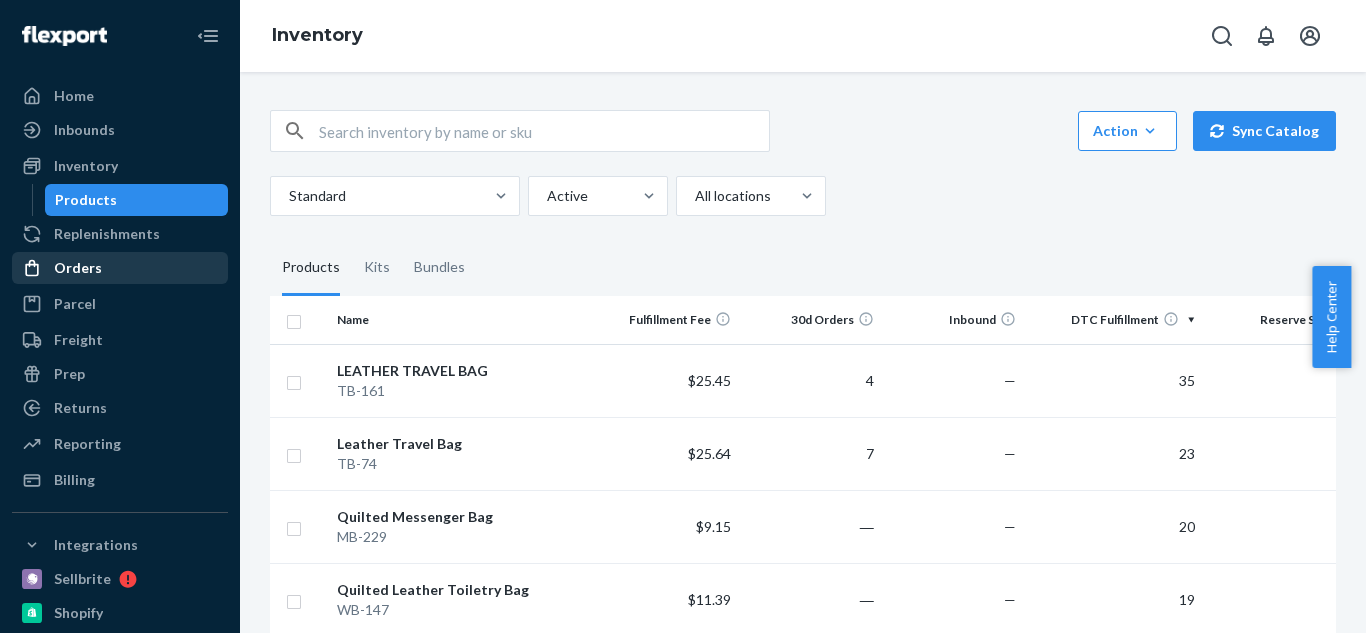 click on "Orders" at bounding box center [78, 268] 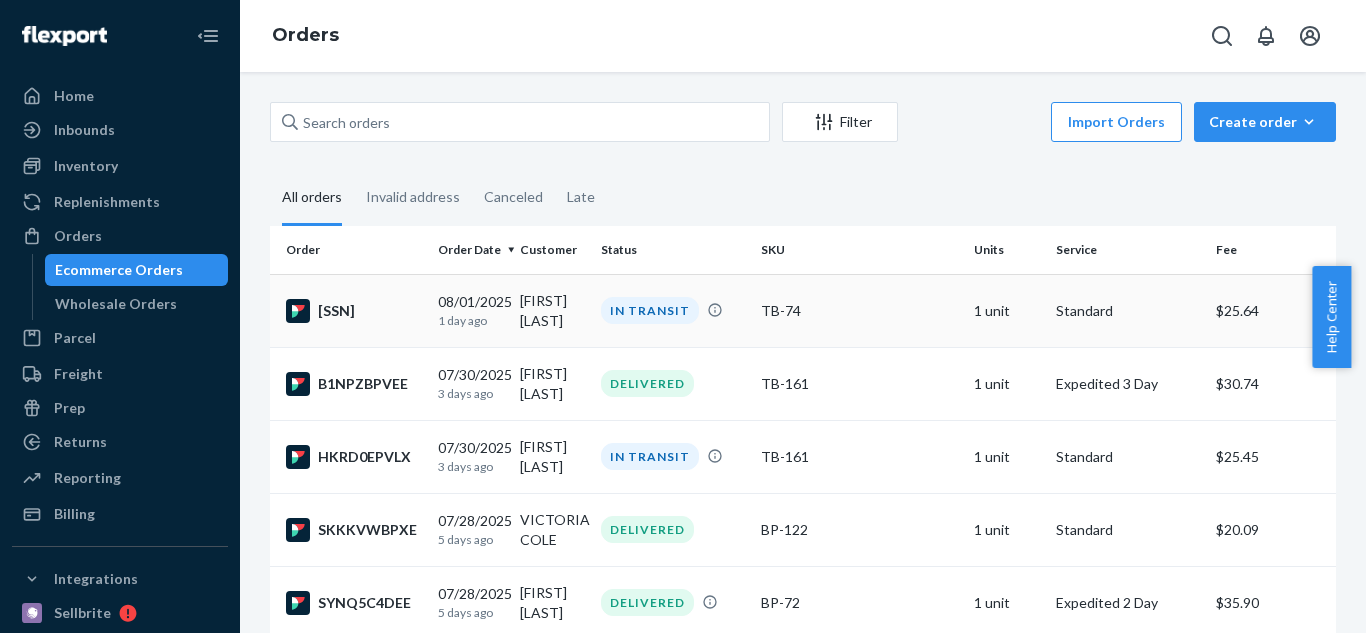 click on "[SSN]" at bounding box center [354, 311] 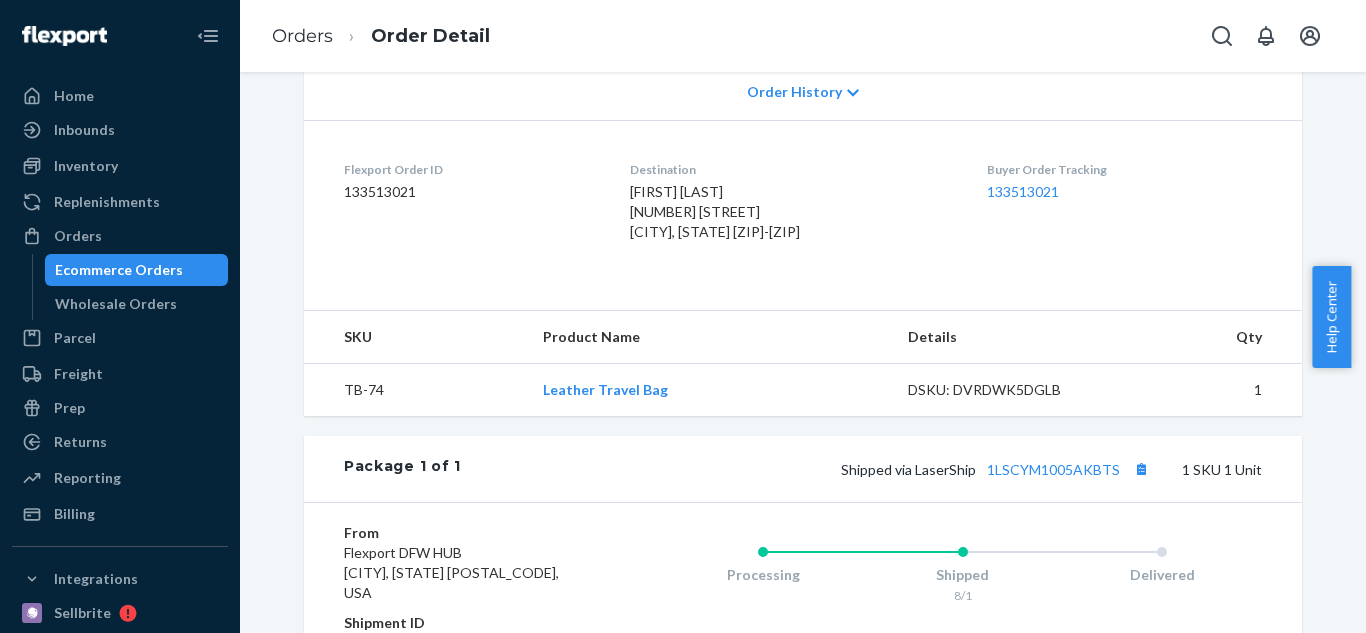 scroll, scrollTop: 600, scrollLeft: 0, axis: vertical 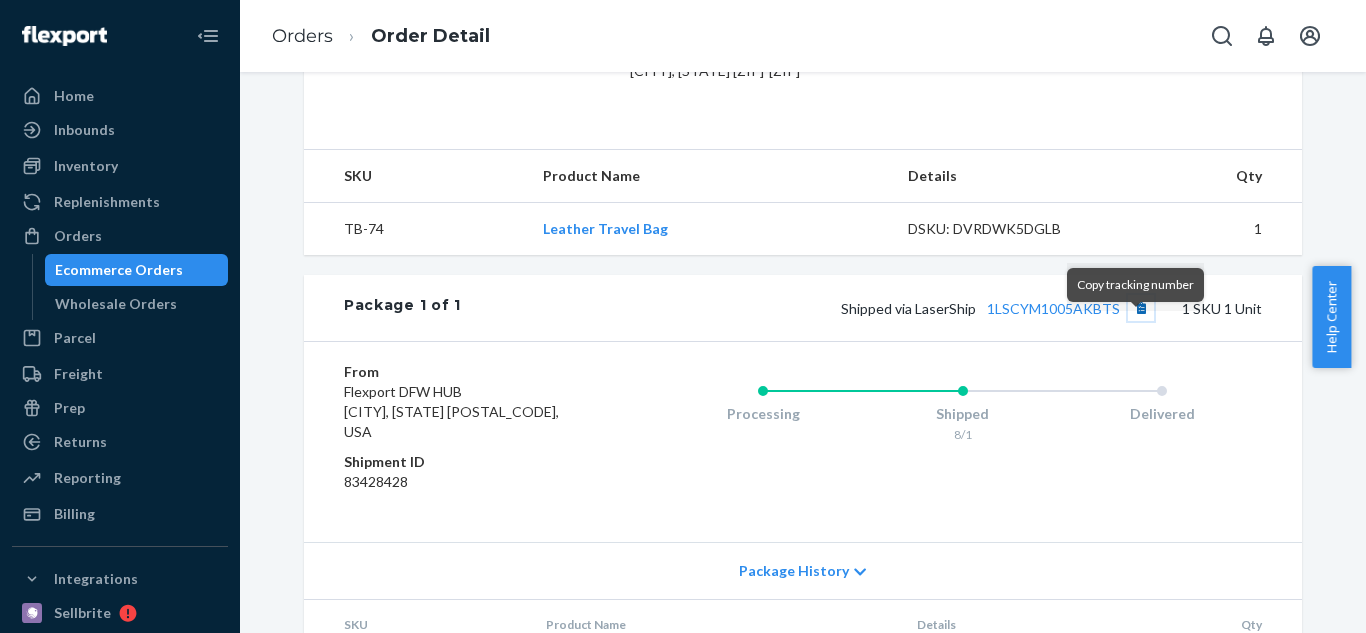click at bounding box center (1141, 308) 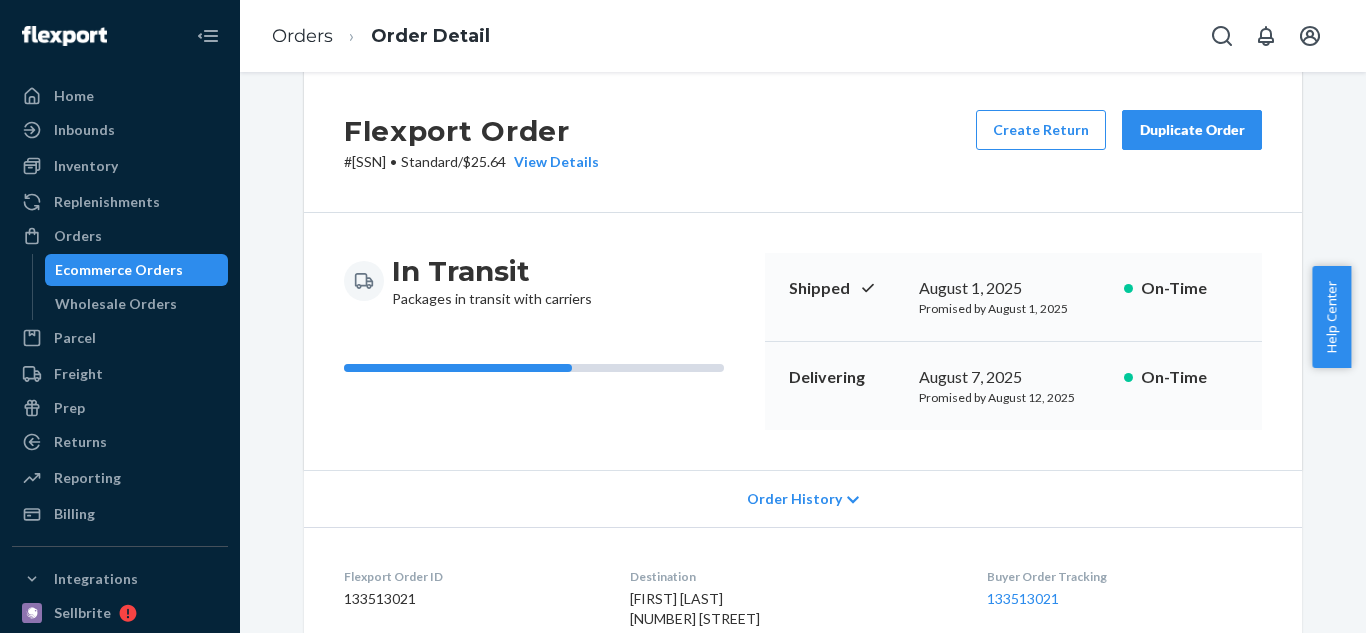 scroll, scrollTop: 0, scrollLeft: 0, axis: both 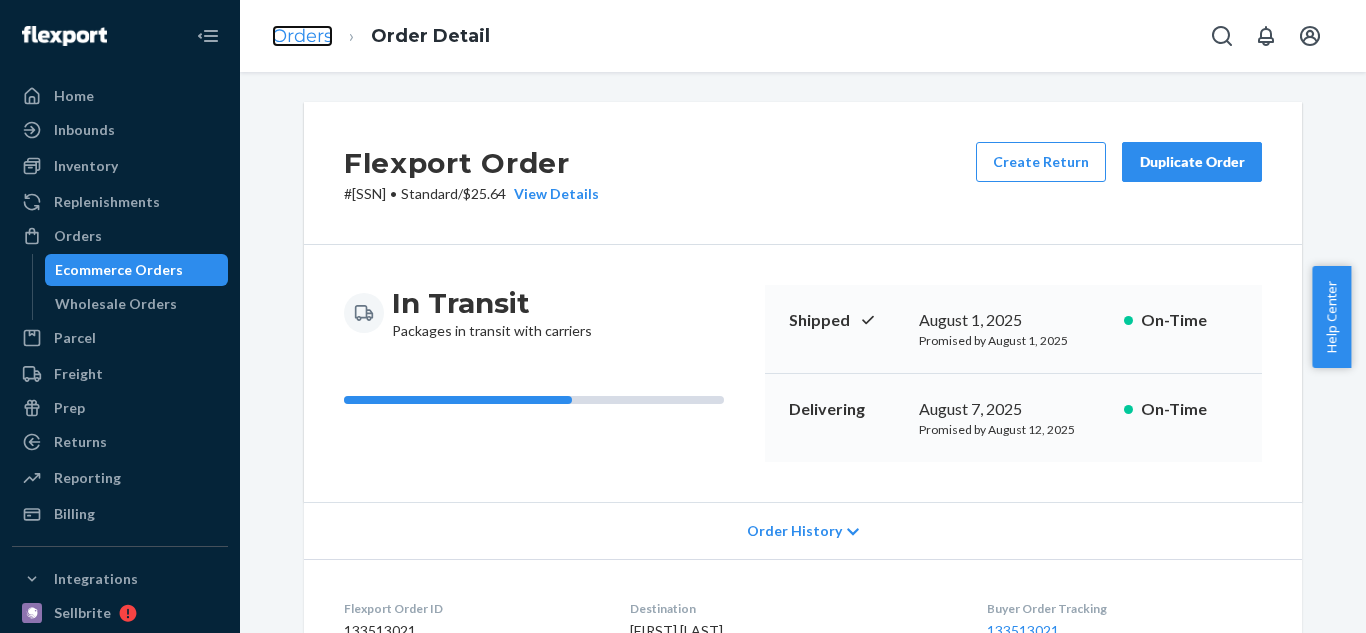 click on "Orders" at bounding box center [302, 36] 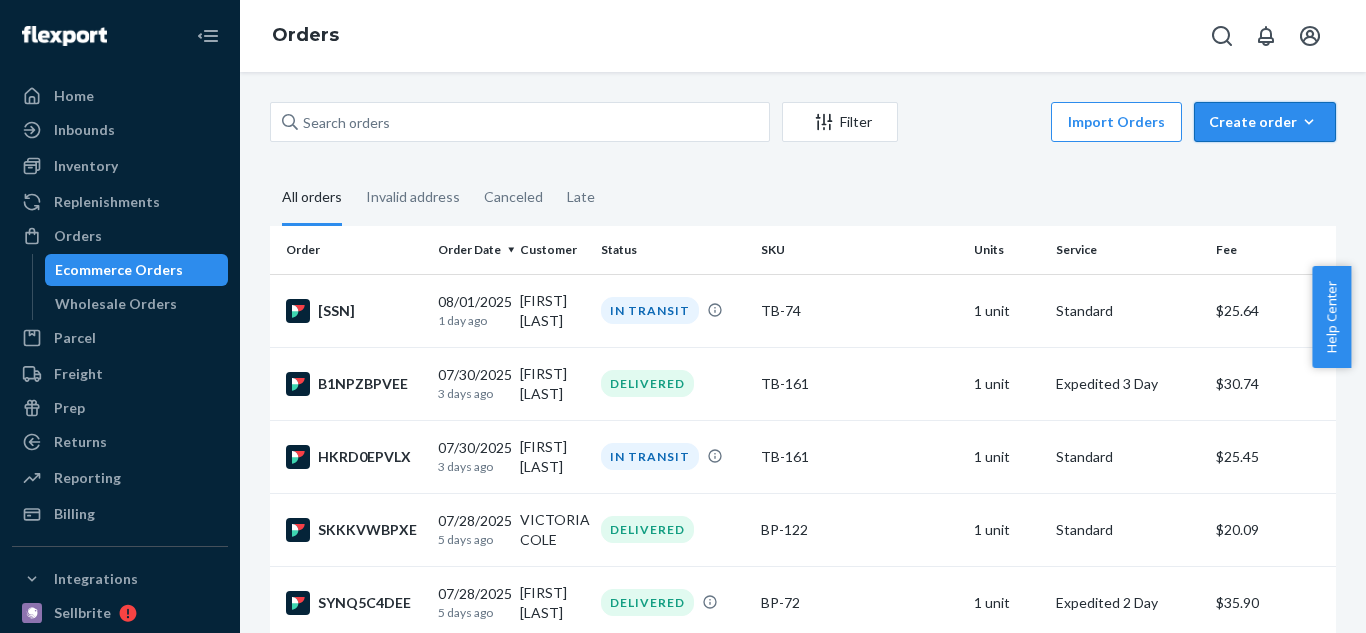 click 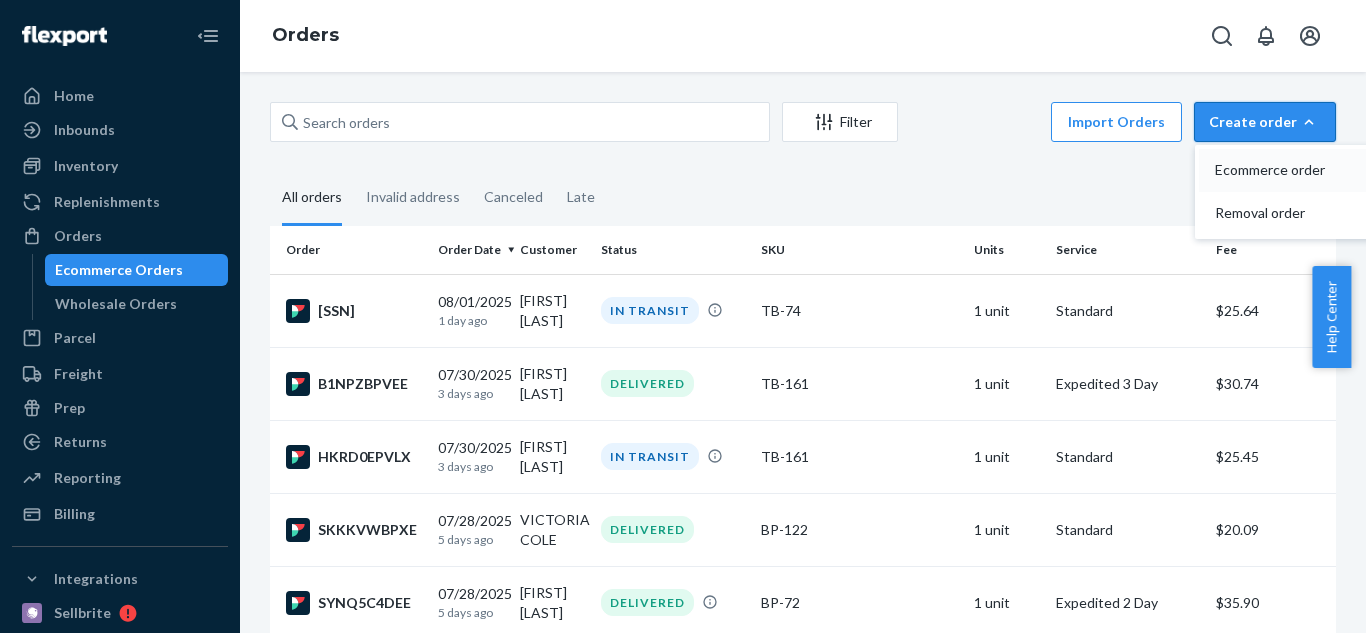 click on "Ecommerce order" at bounding box center [1277, 170] 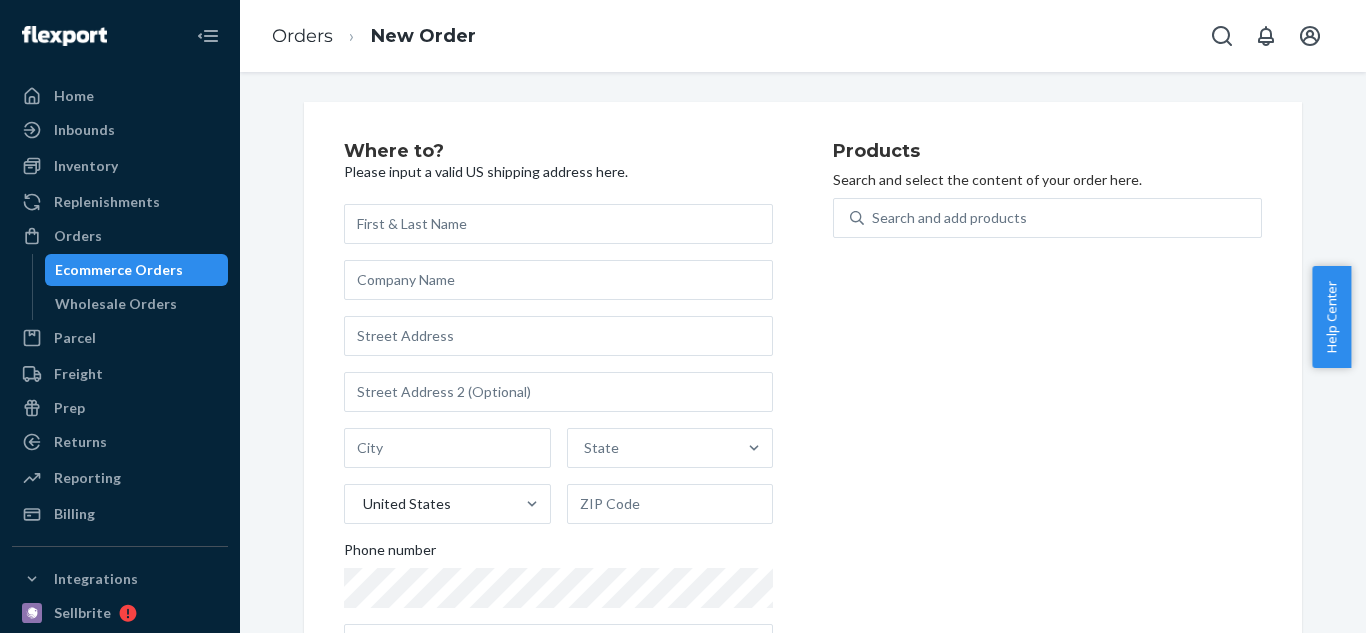 type on "[EMAIL]" 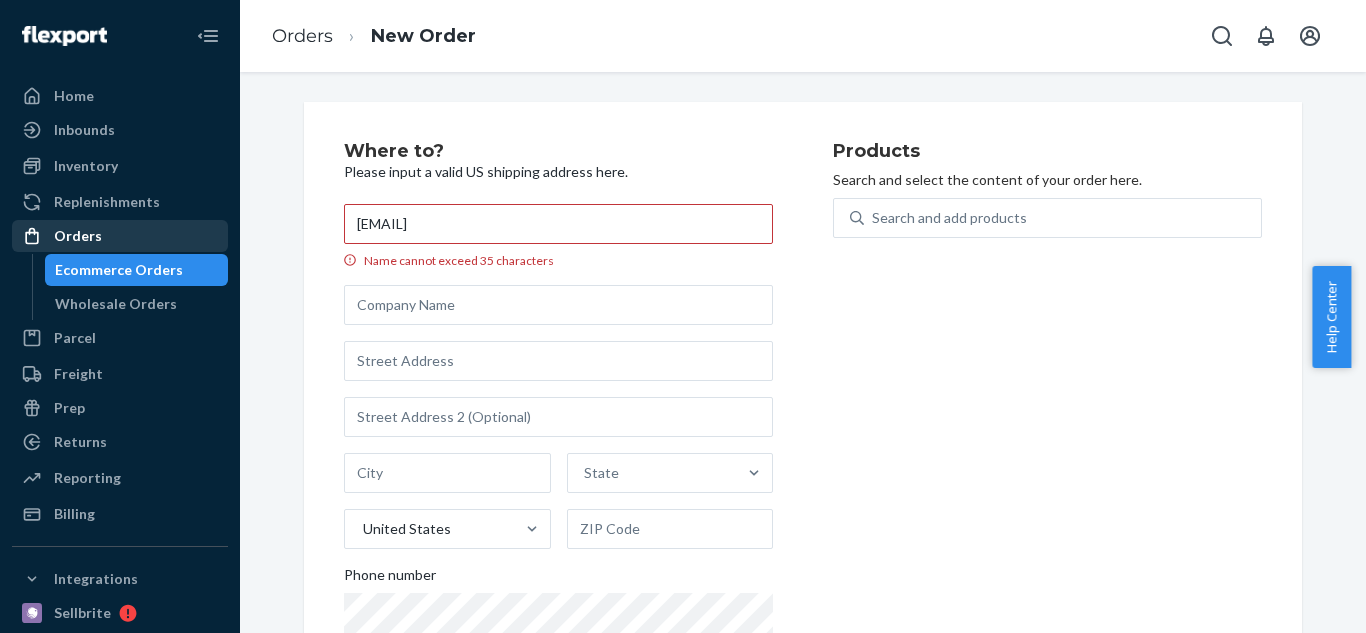 drag, startPoint x: 685, startPoint y: 222, endPoint x: 187, endPoint y: 222, distance: 498 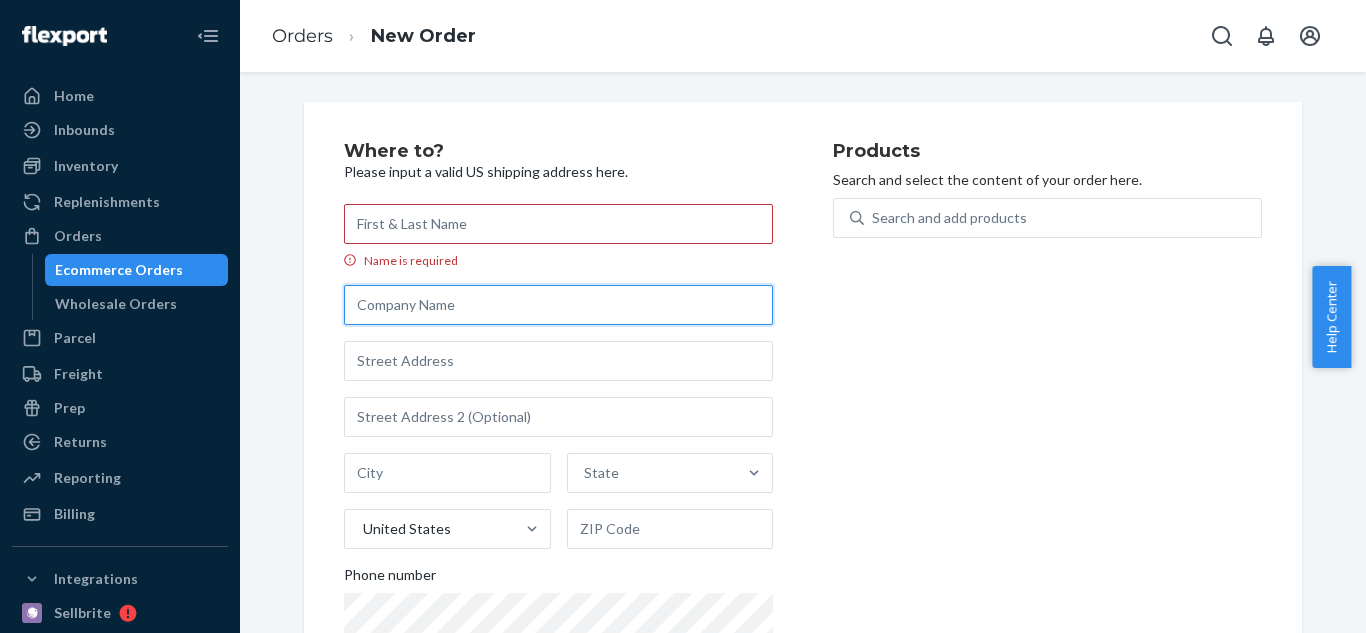 click at bounding box center (558, 305) 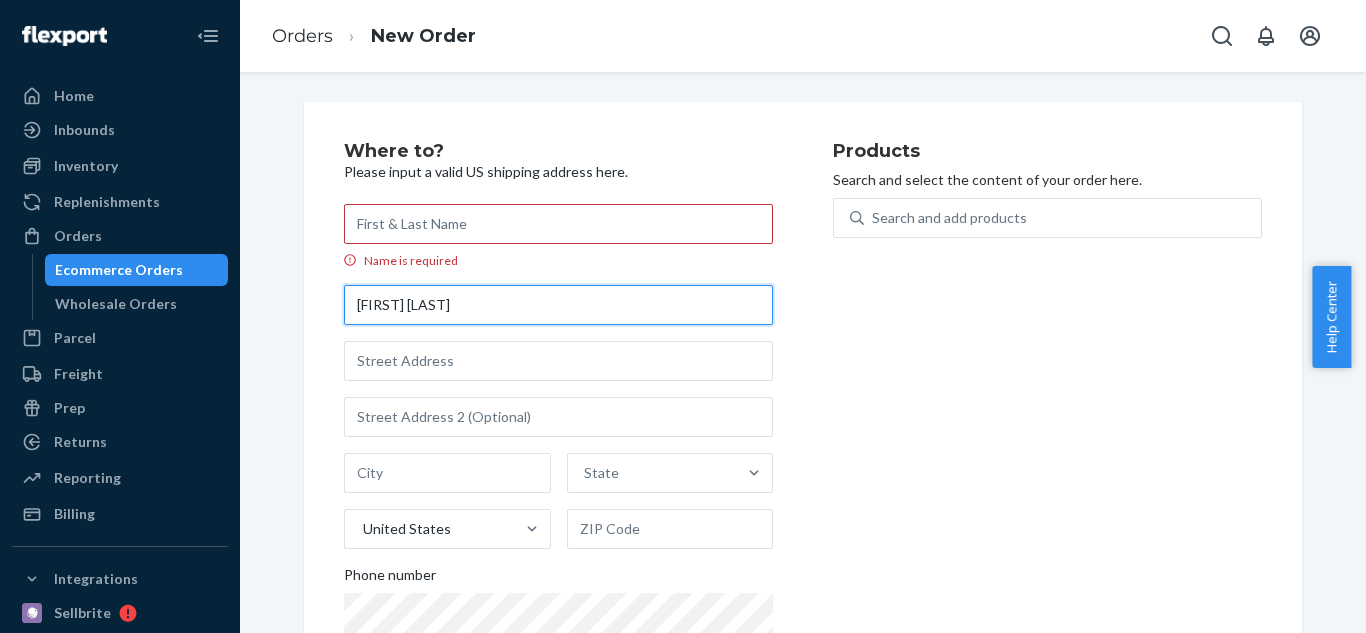 drag, startPoint x: 471, startPoint y: 321, endPoint x: 162, endPoint y: 268, distance: 313.51236 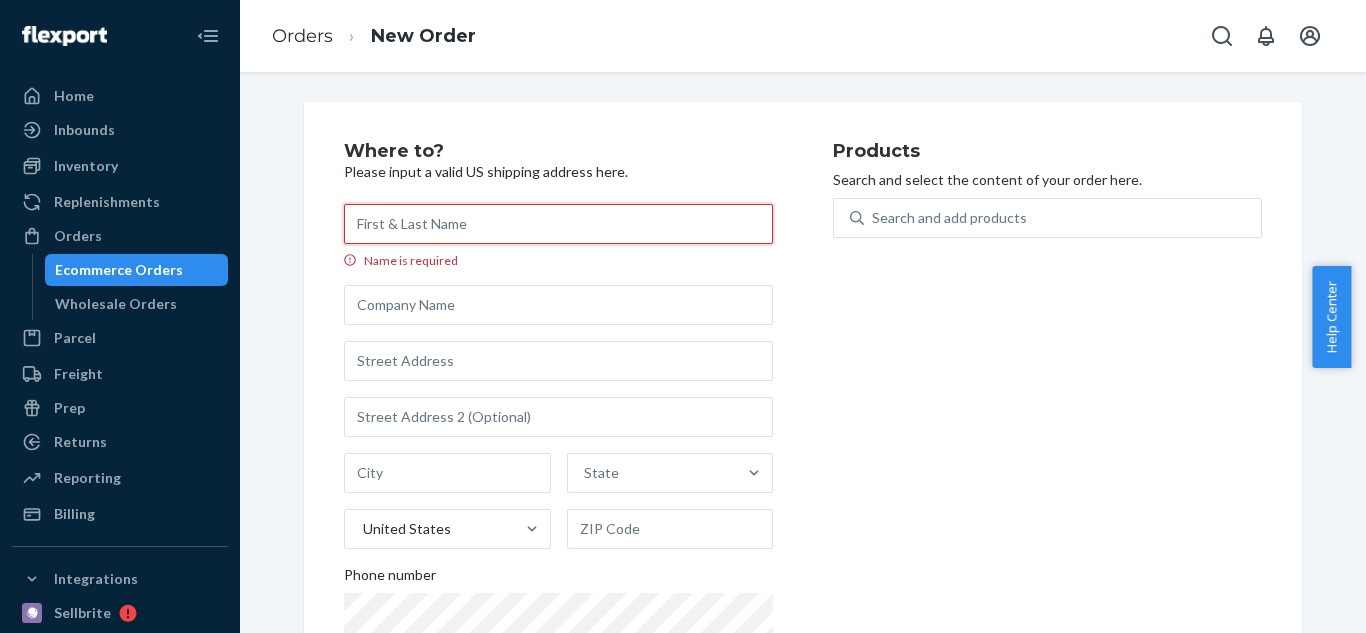 click on "Name is required" at bounding box center (558, 224) 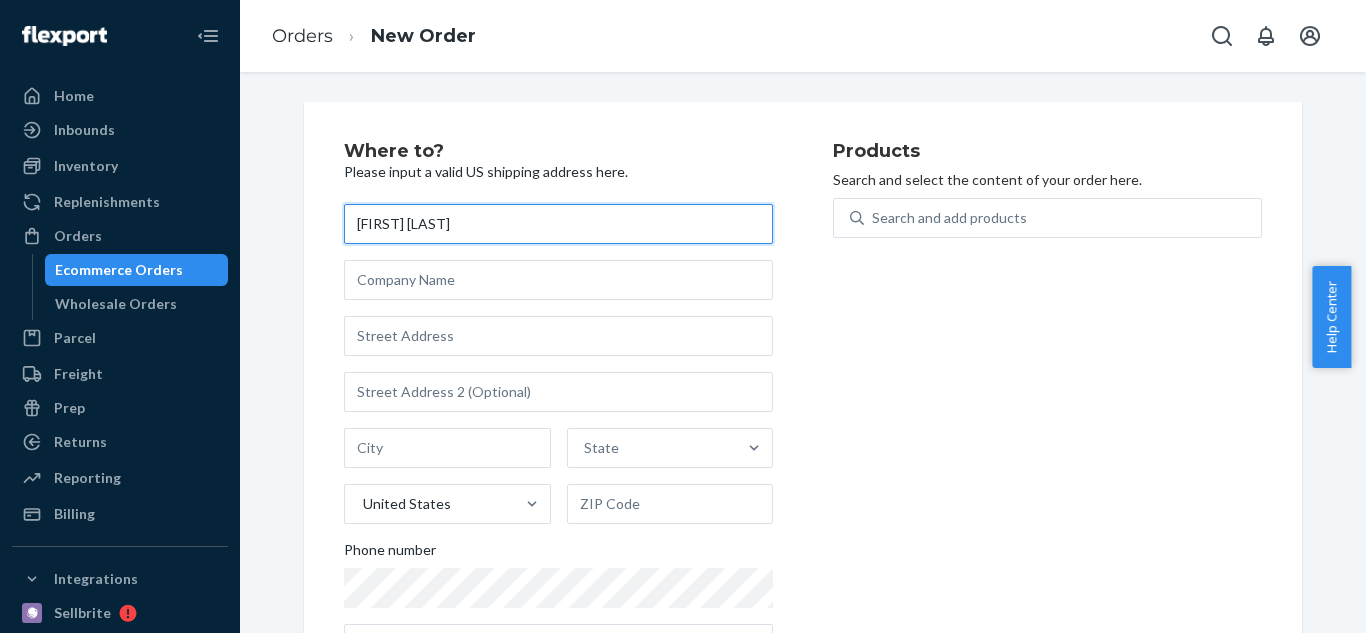 type on "[FIRST] [LAST]" 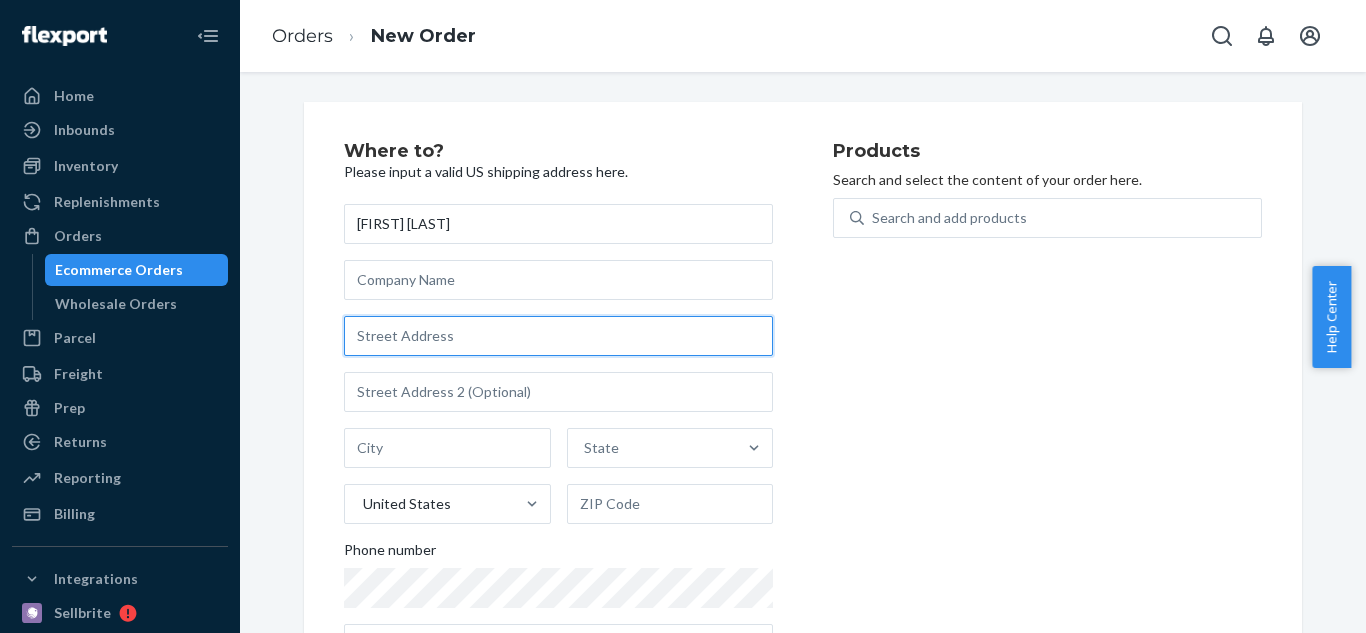 click at bounding box center (558, 336) 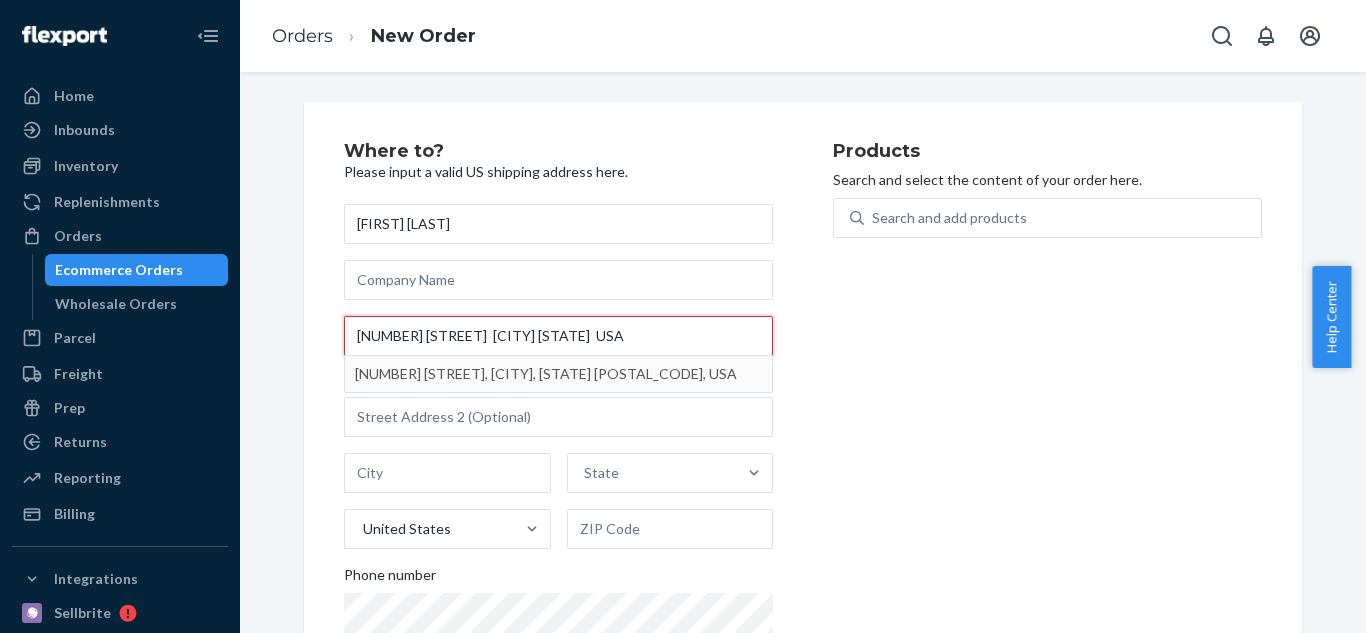 type on "[NUMBER] [STREET]  [CITY] [STATE]  USA" 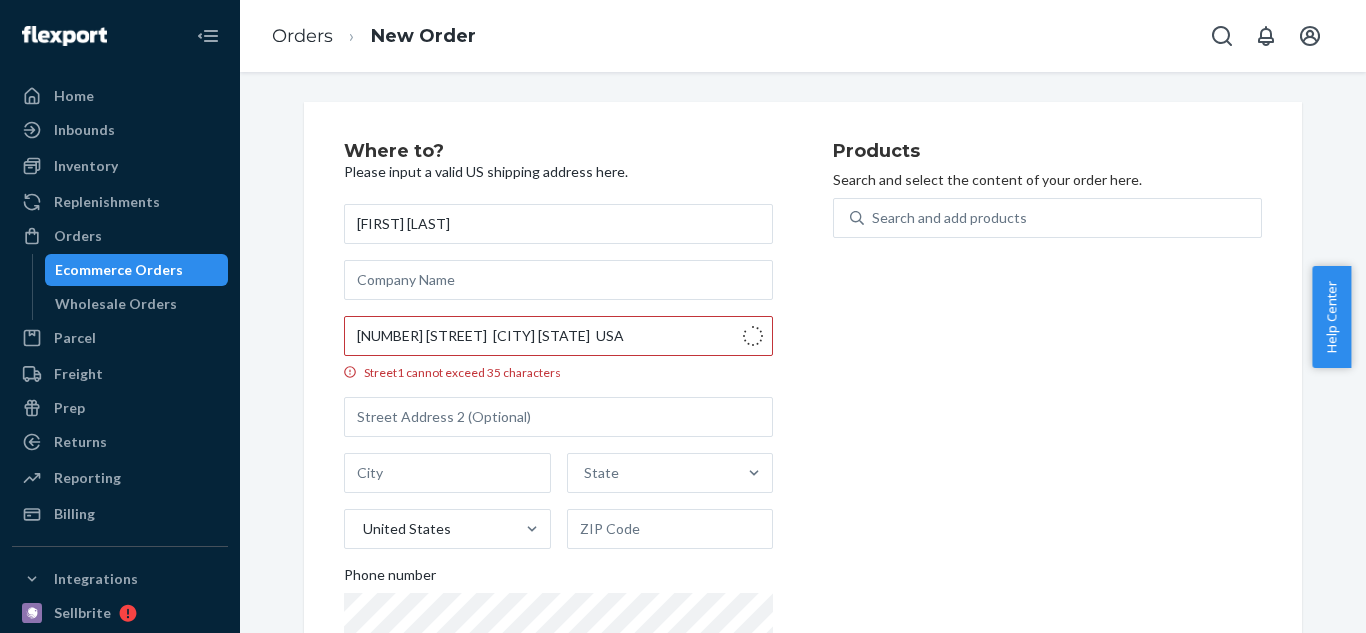 type on "Los Angeles" 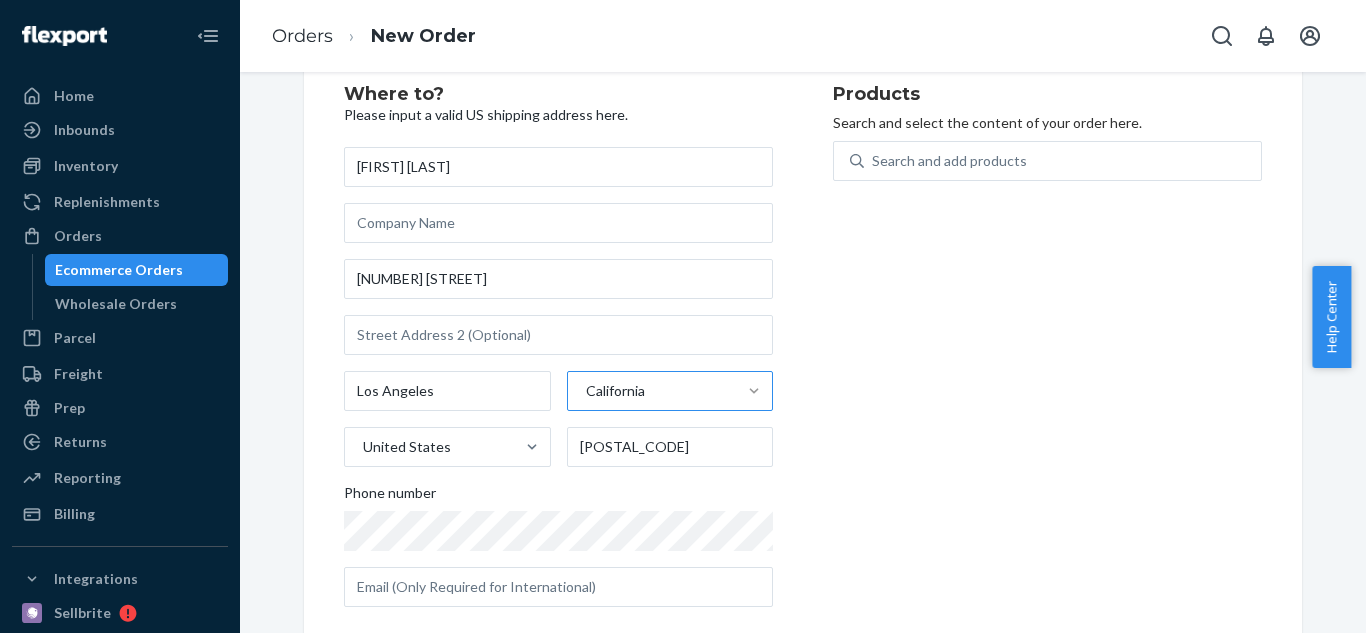 scroll, scrollTop: 87, scrollLeft: 0, axis: vertical 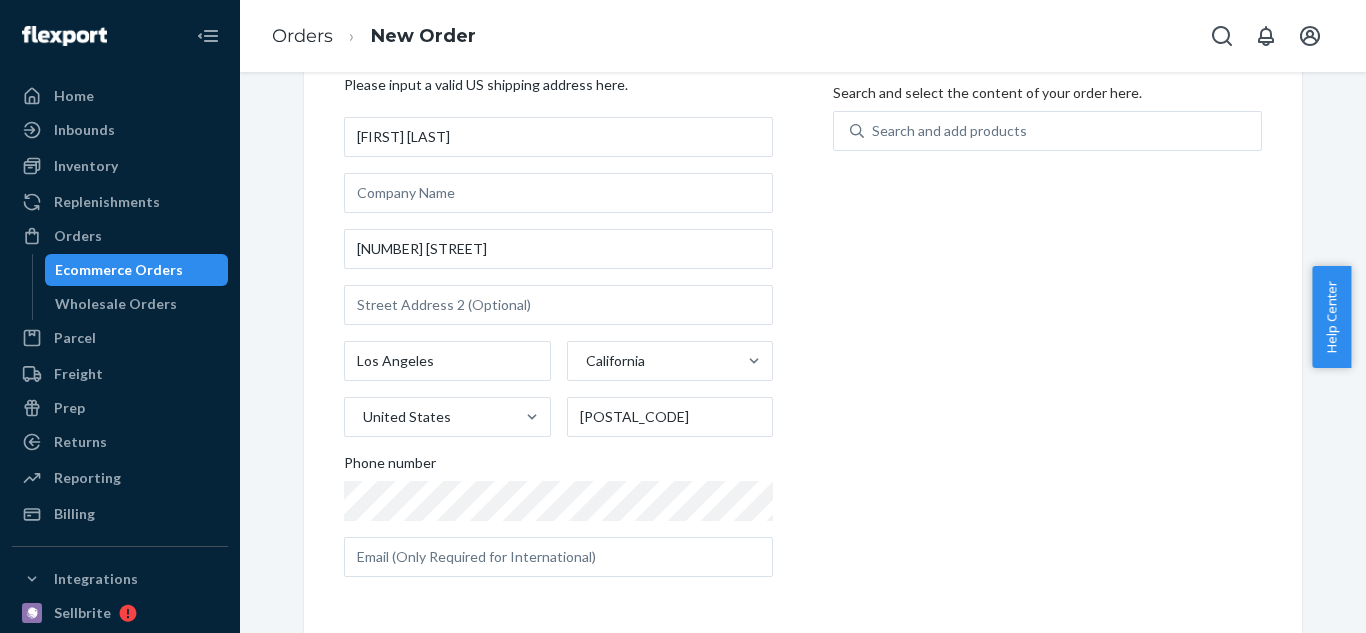 drag, startPoint x: 917, startPoint y: 86, endPoint x: 917, endPoint y: 114, distance: 28 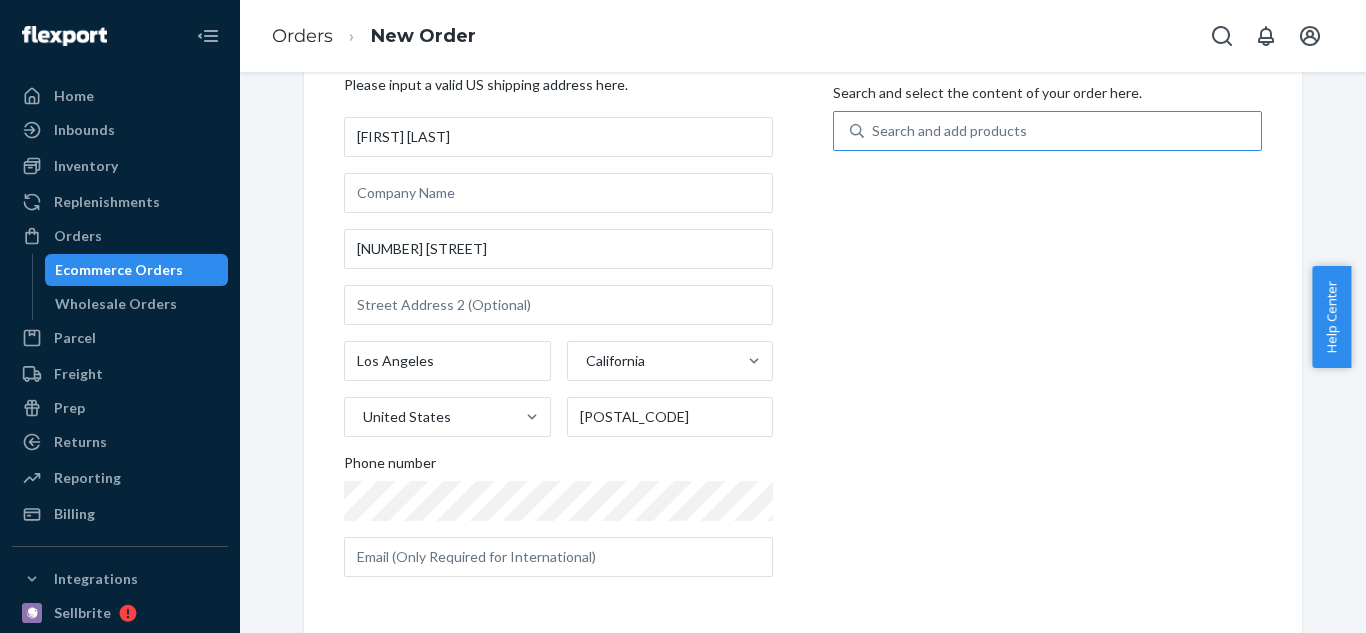 click on "Search and select the content of your order here." at bounding box center [1047, 93] 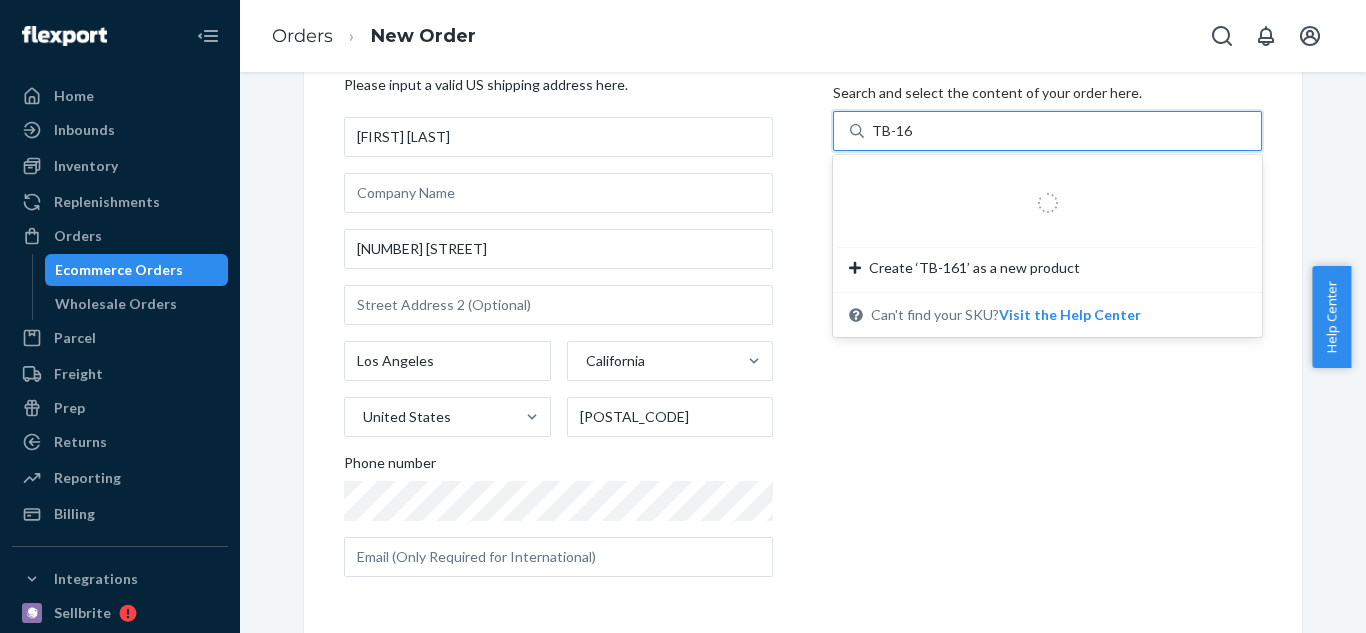 type on "TB-161" 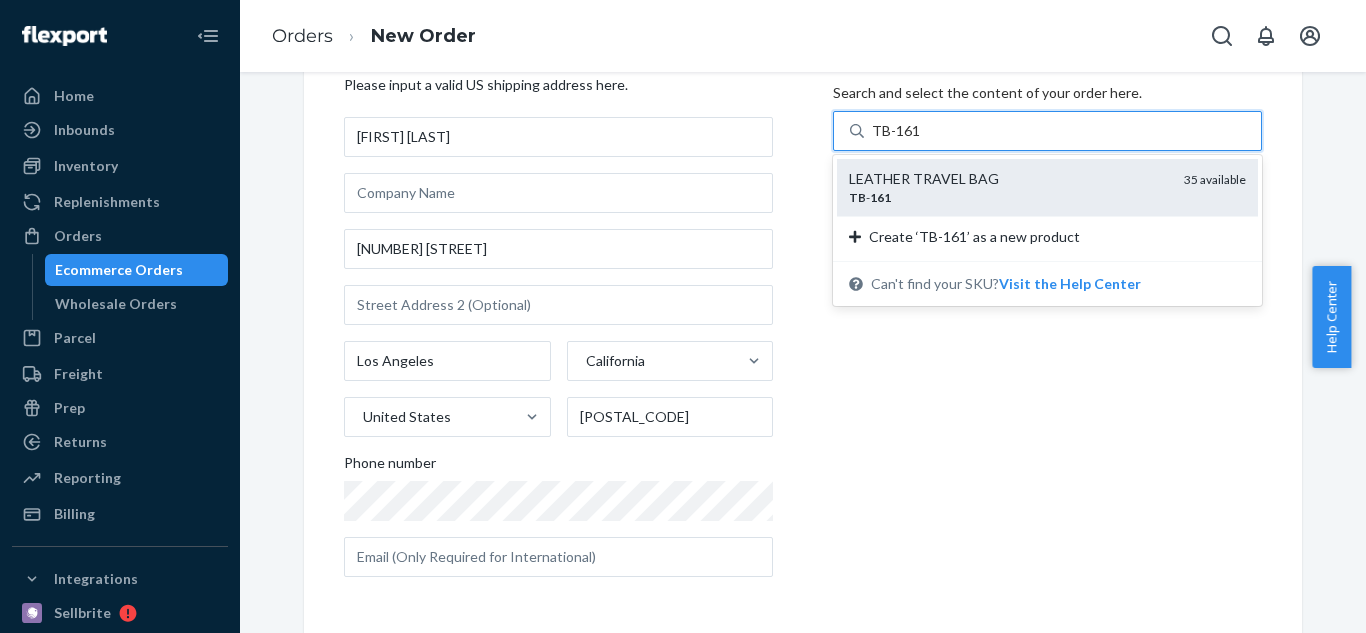 click on "TB - 161" at bounding box center [1008, 197] 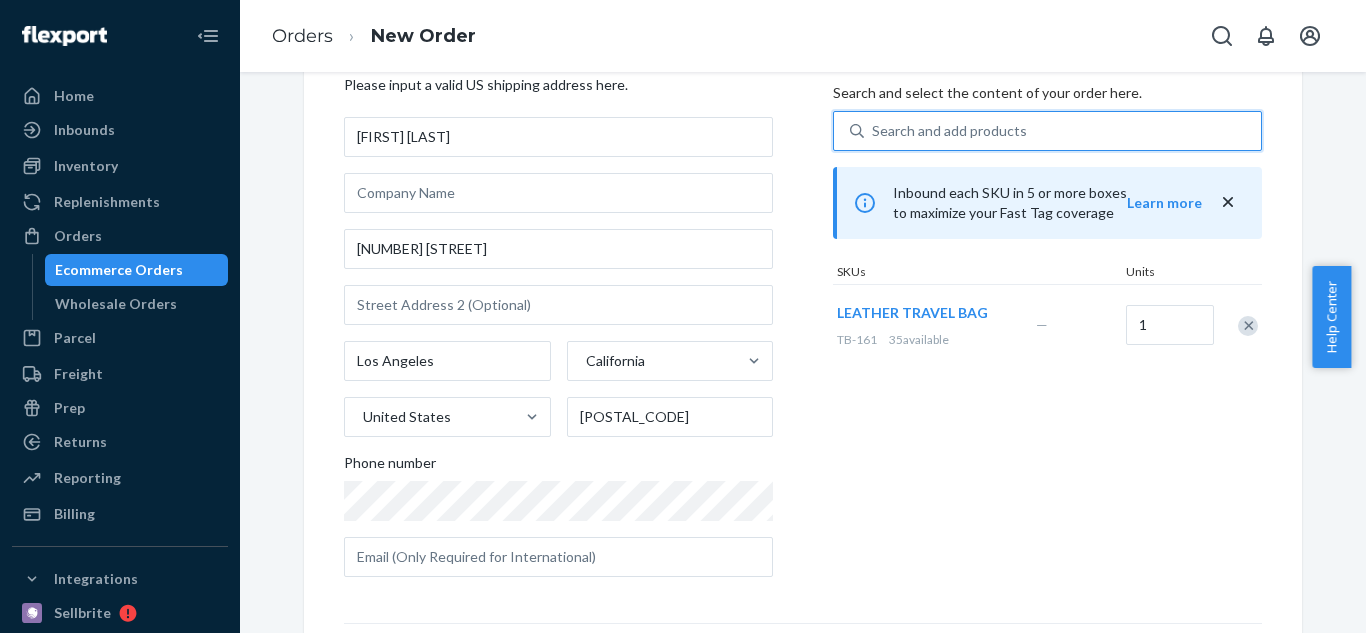 scroll, scrollTop: 0, scrollLeft: 0, axis: both 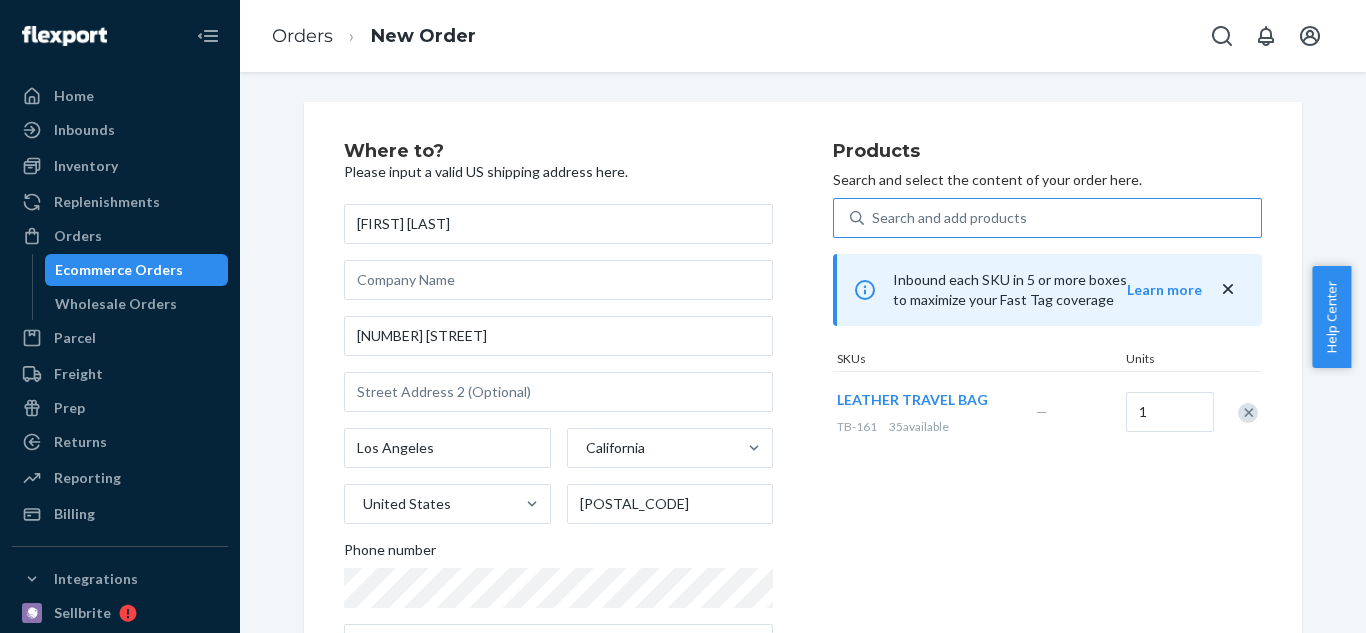 click 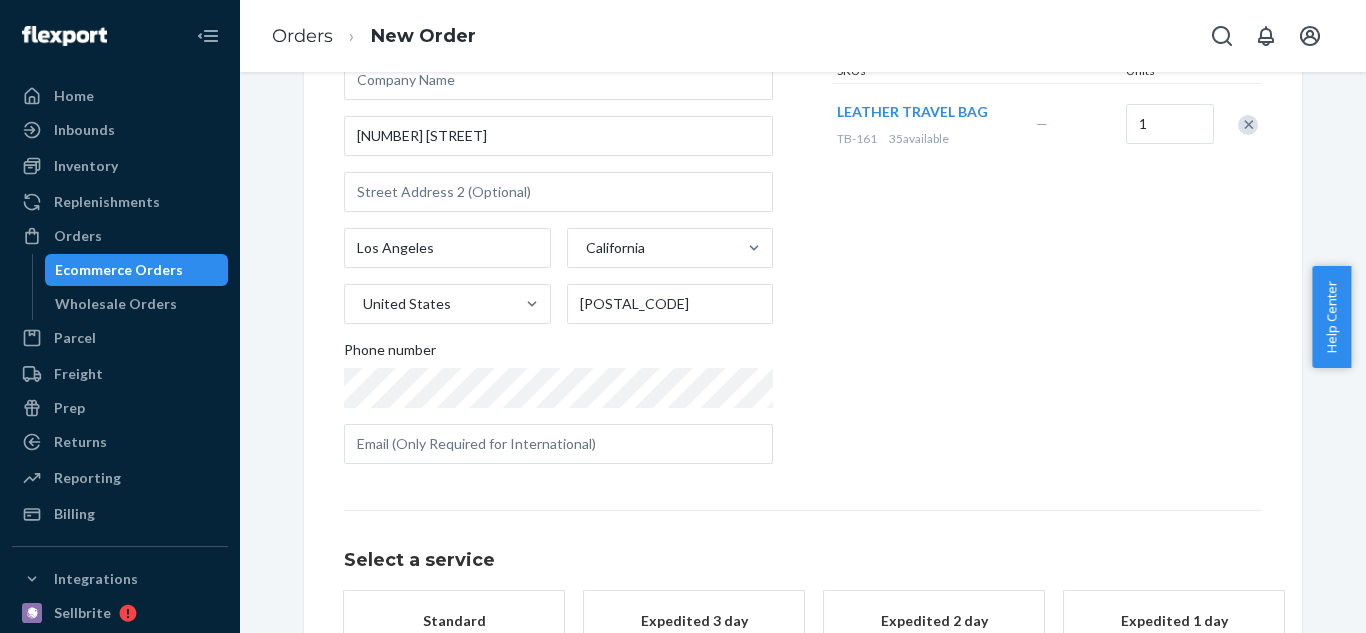 scroll, scrollTop: 378, scrollLeft: 0, axis: vertical 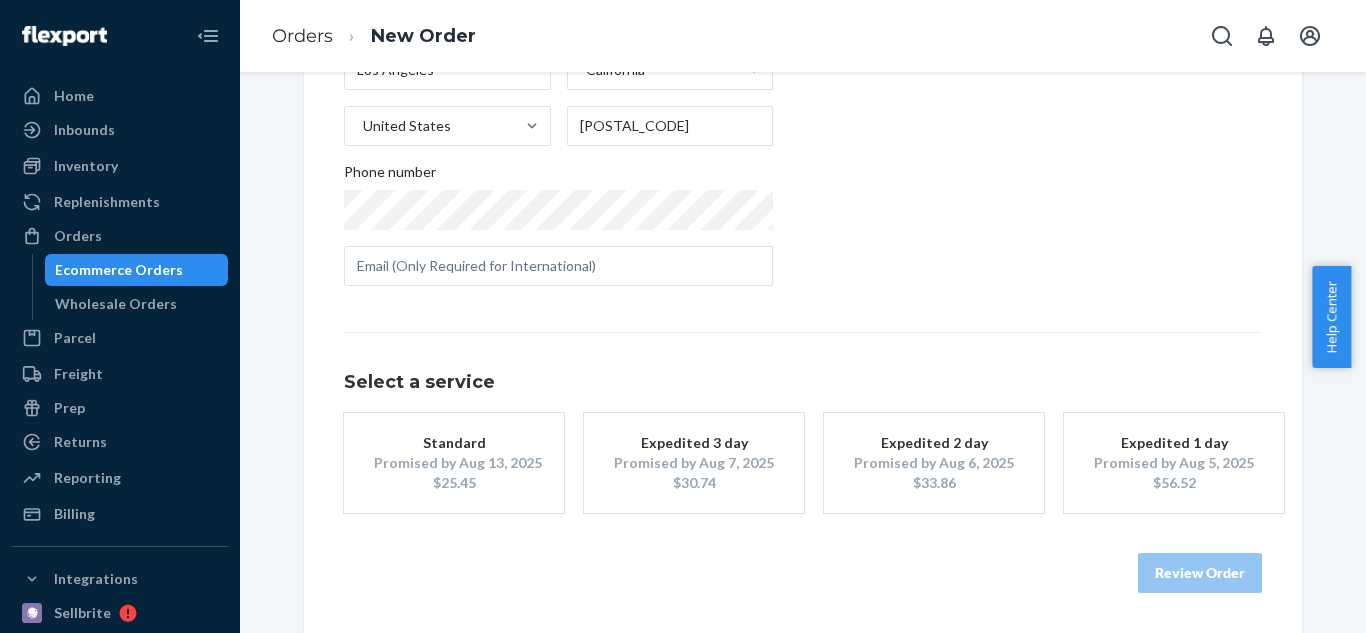 click on "Standard" at bounding box center [454, 443] 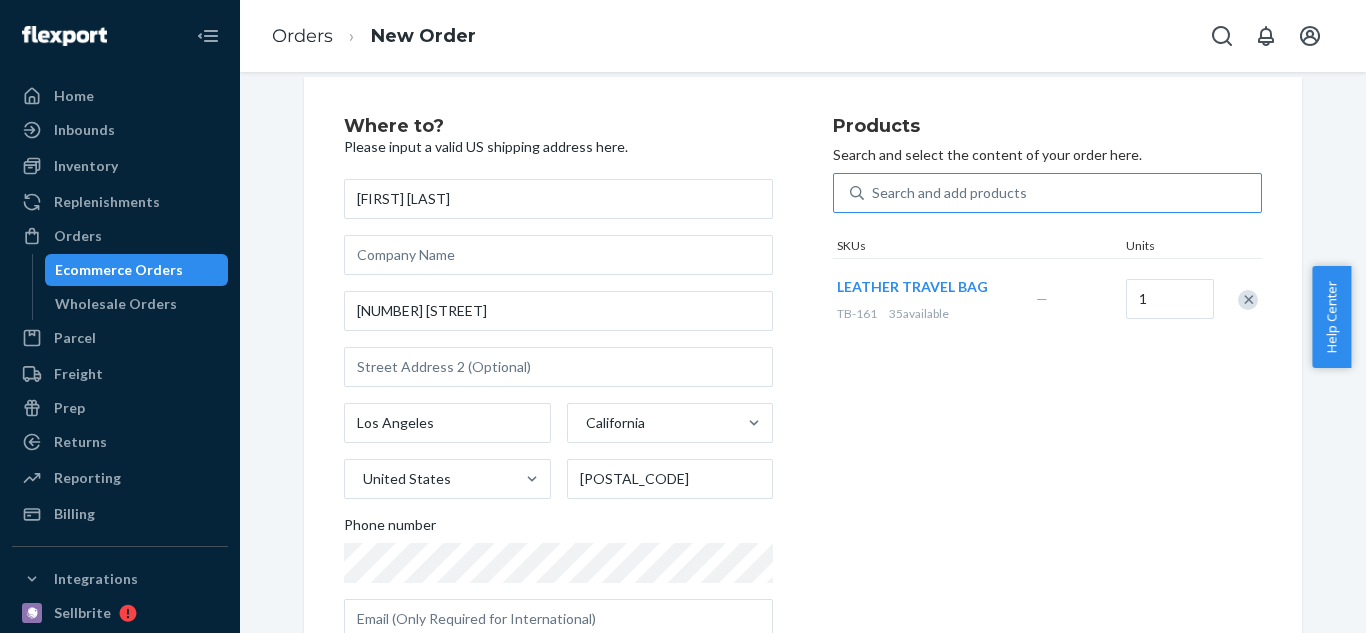 scroll, scrollTop: 0, scrollLeft: 0, axis: both 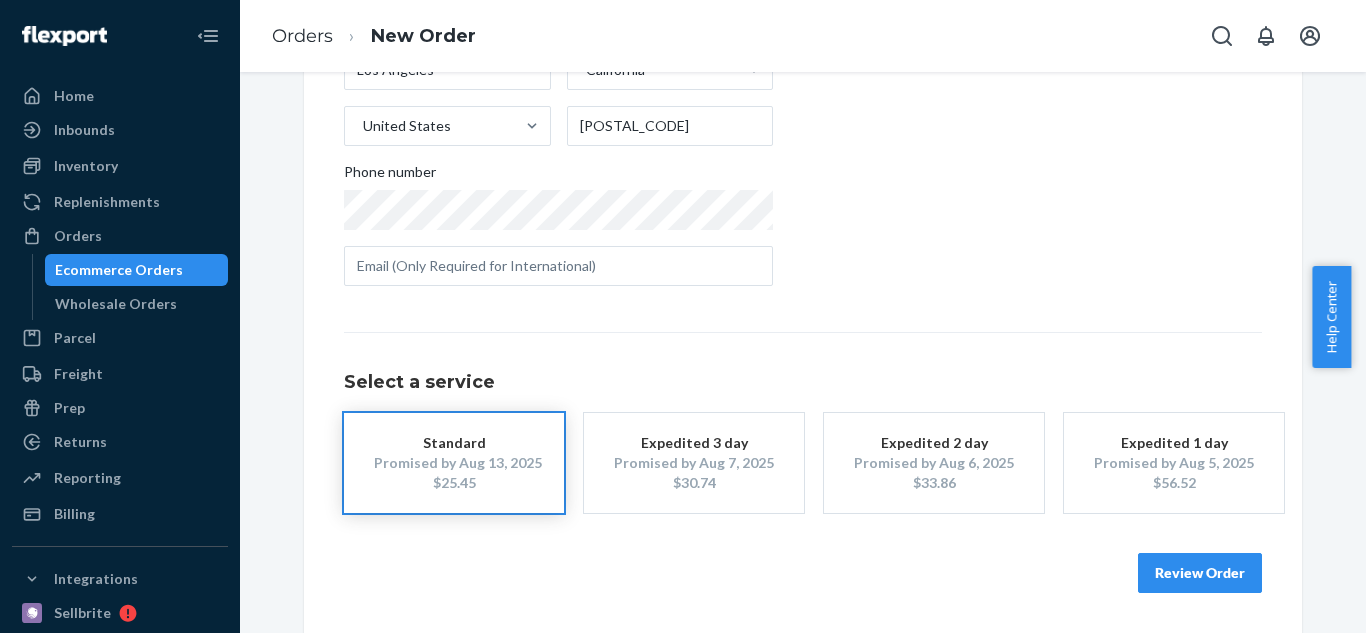 click on "Review Order" at bounding box center (1200, 573) 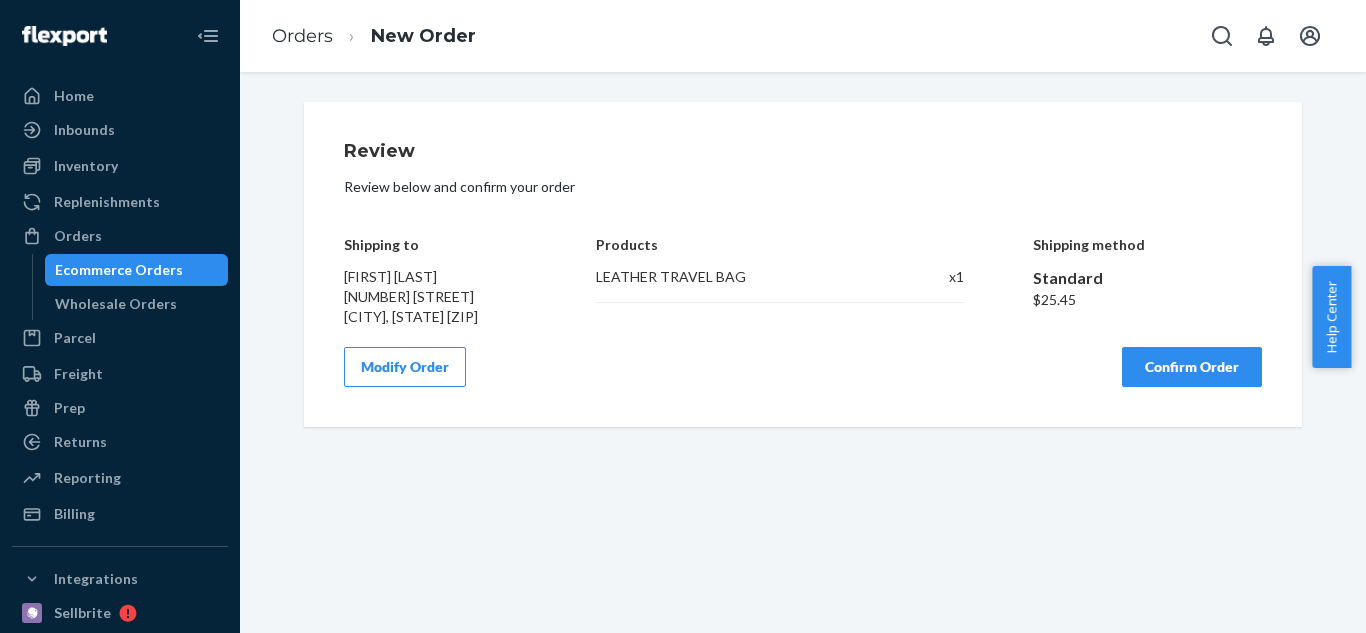 click on "Confirm Order" at bounding box center (1192, 367) 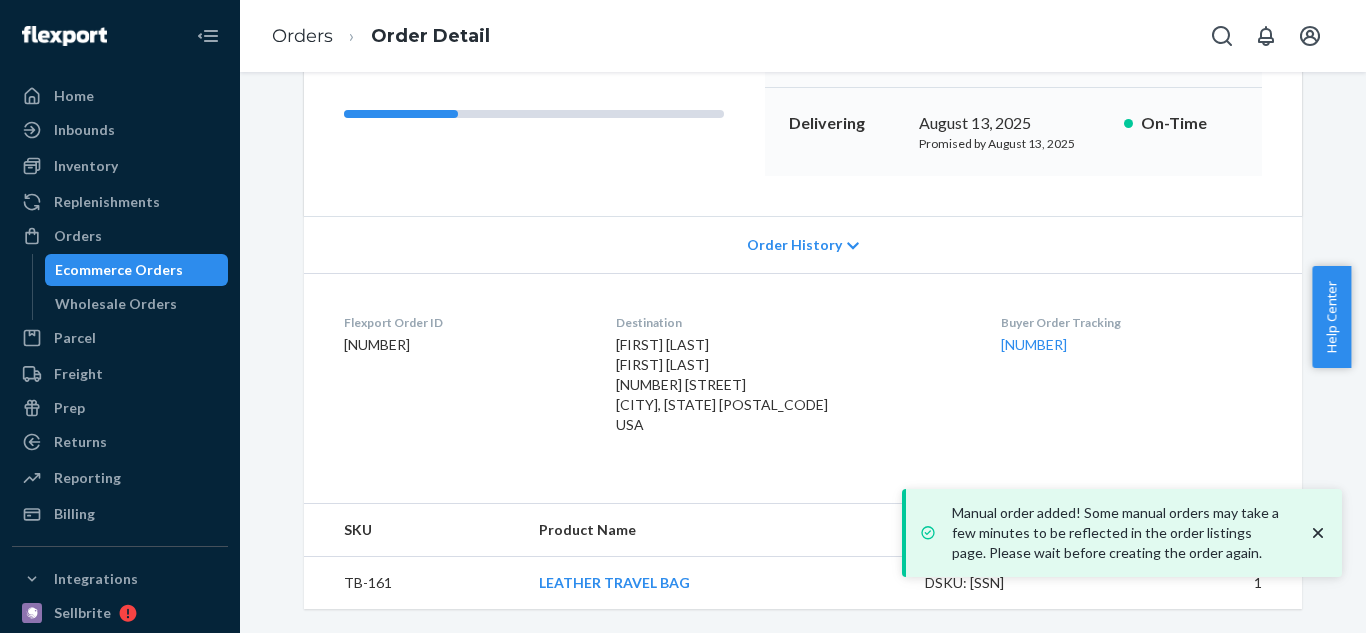 scroll, scrollTop: 0, scrollLeft: 0, axis: both 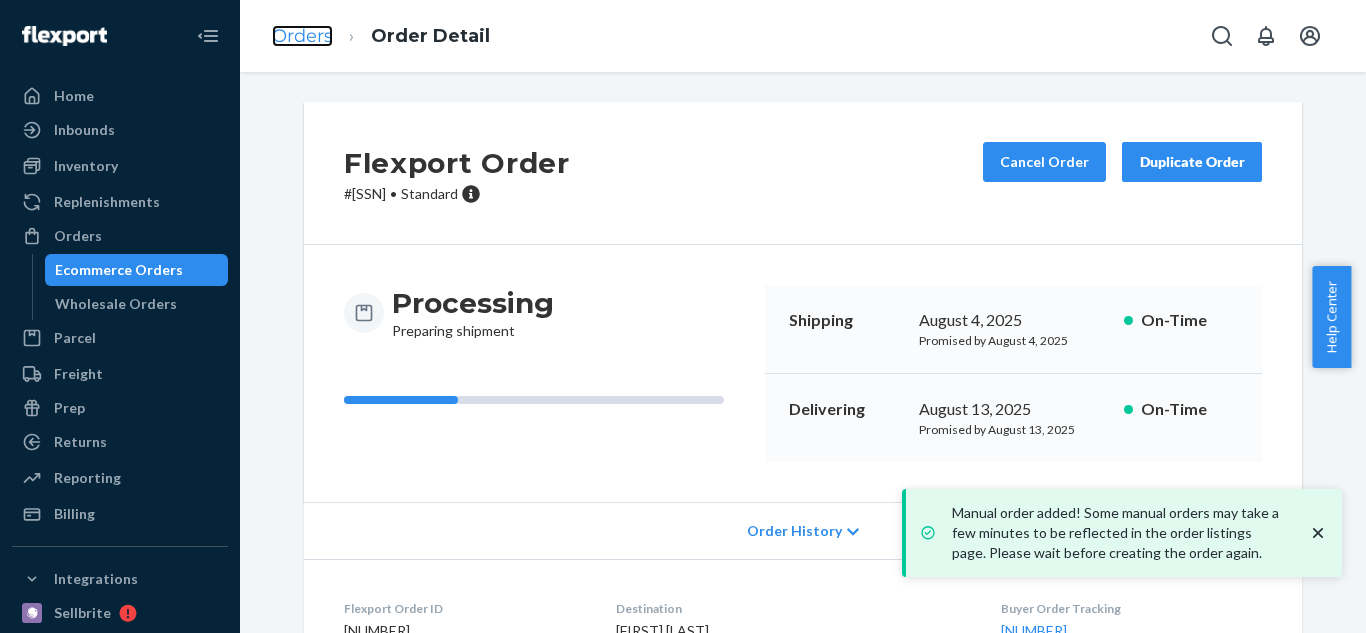 click on "Orders" at bounding box center (302, 36) 